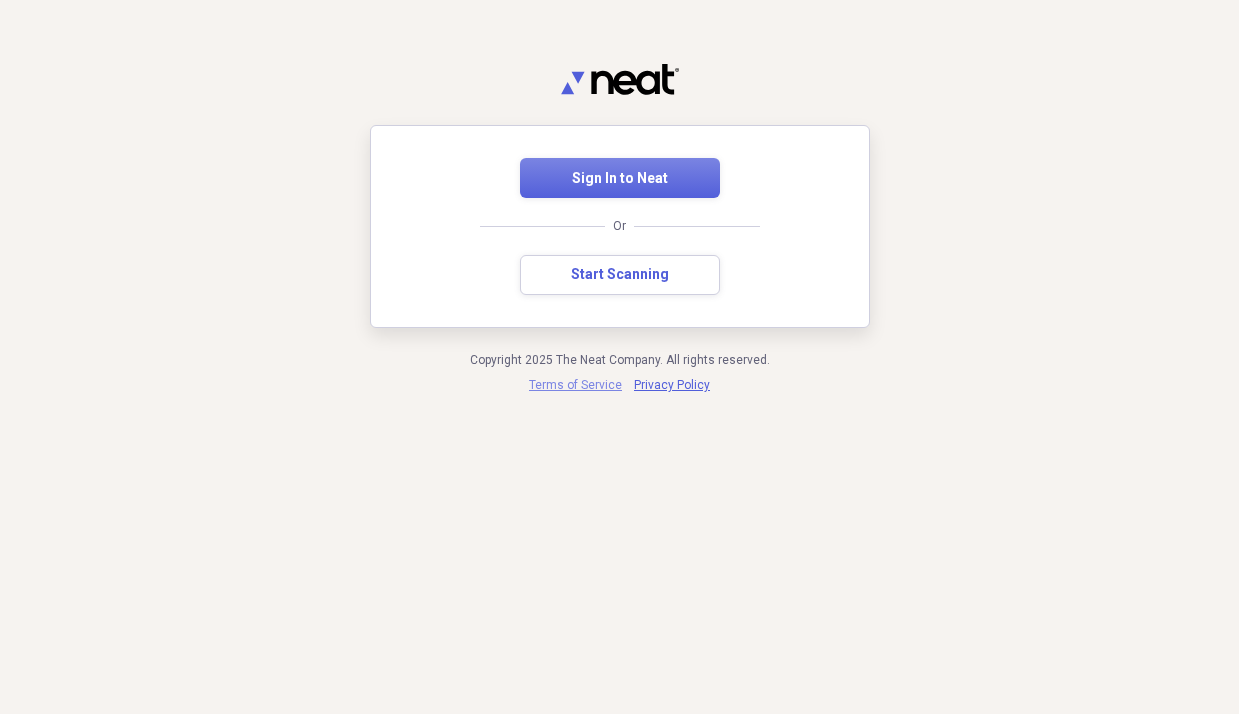 scroll, scrollTop: 0, scrollLeft: 0, axis: both 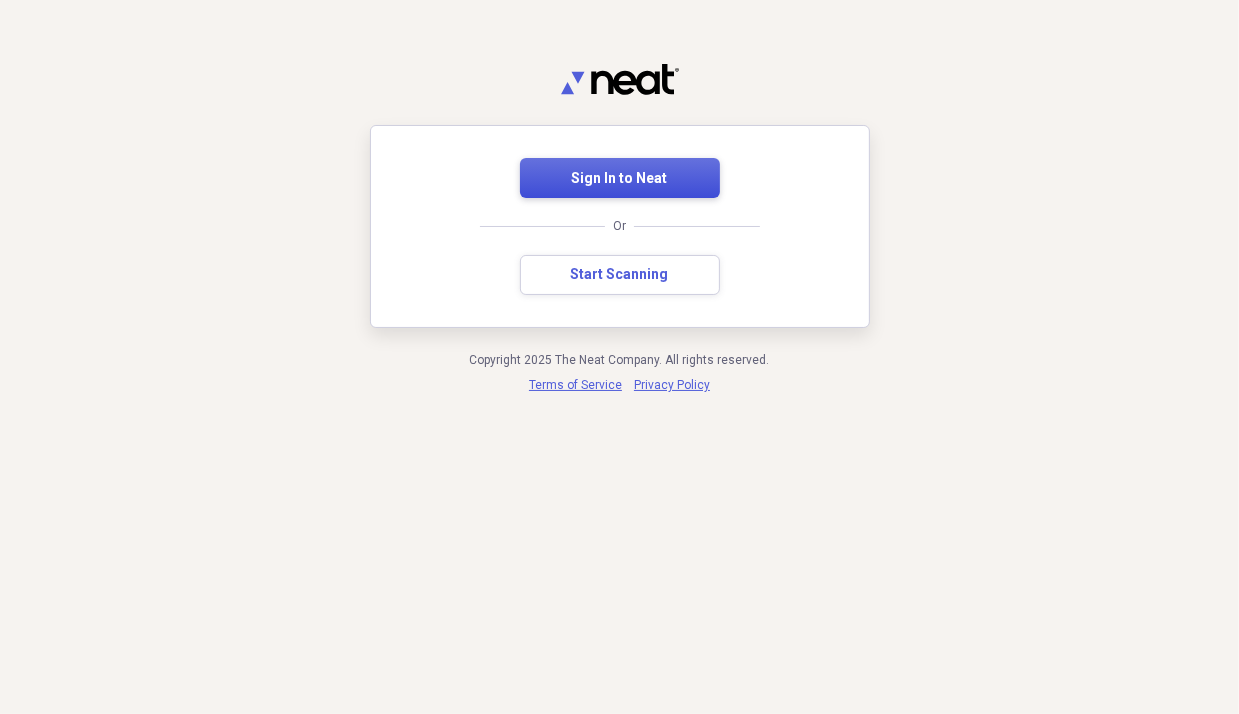 click on "Sign In to Neat" at bounding box center (620, 179) 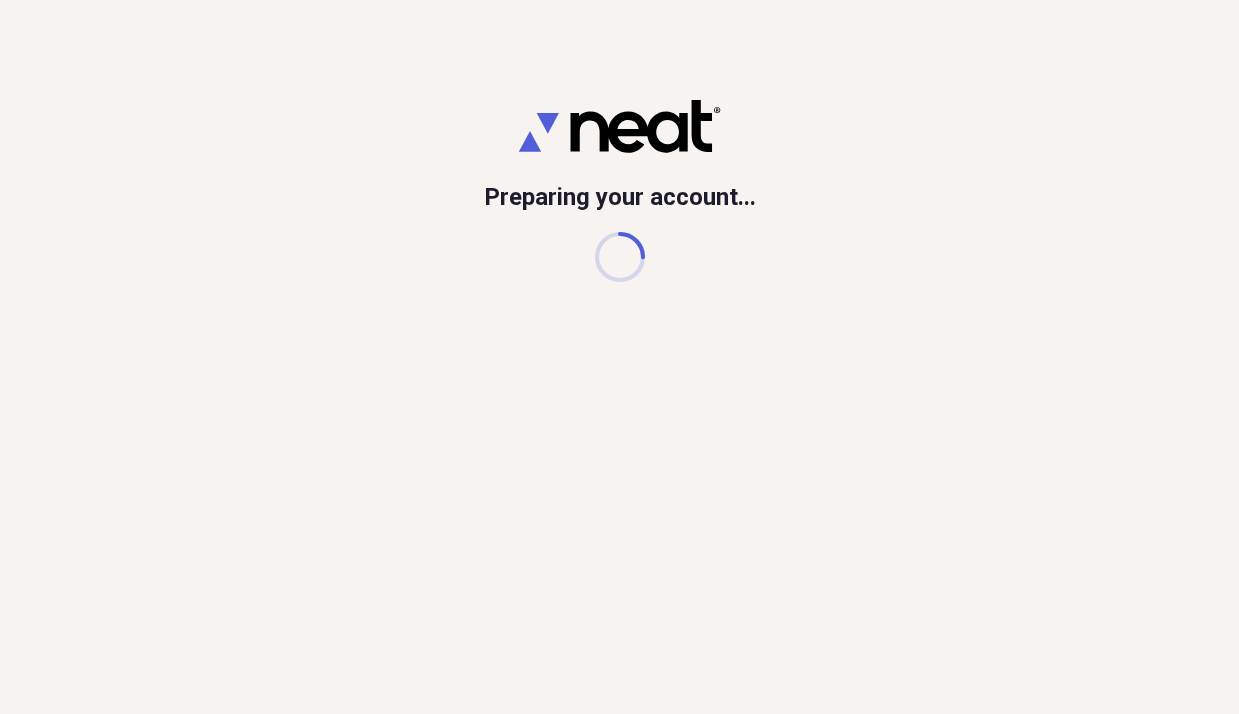 scroll, scrollTop: 0, scrollLeft: 0, axis: both 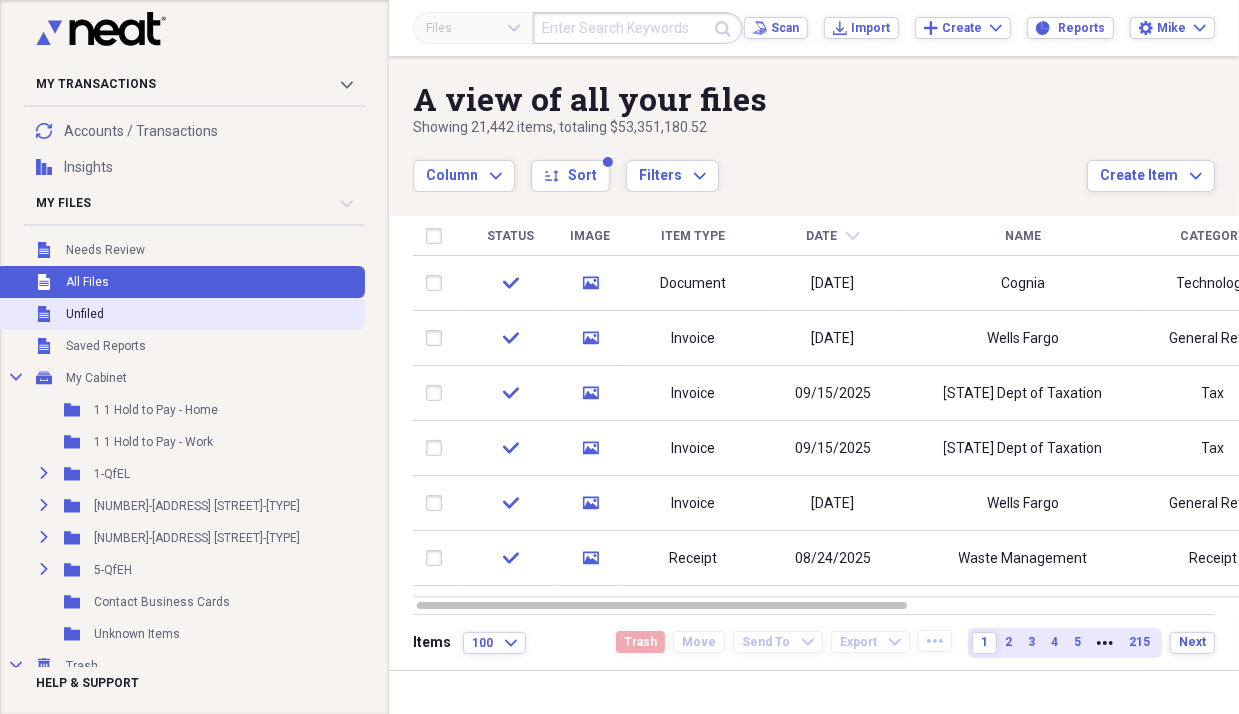 click on "Unfiled" at bounding box center [85, 314] 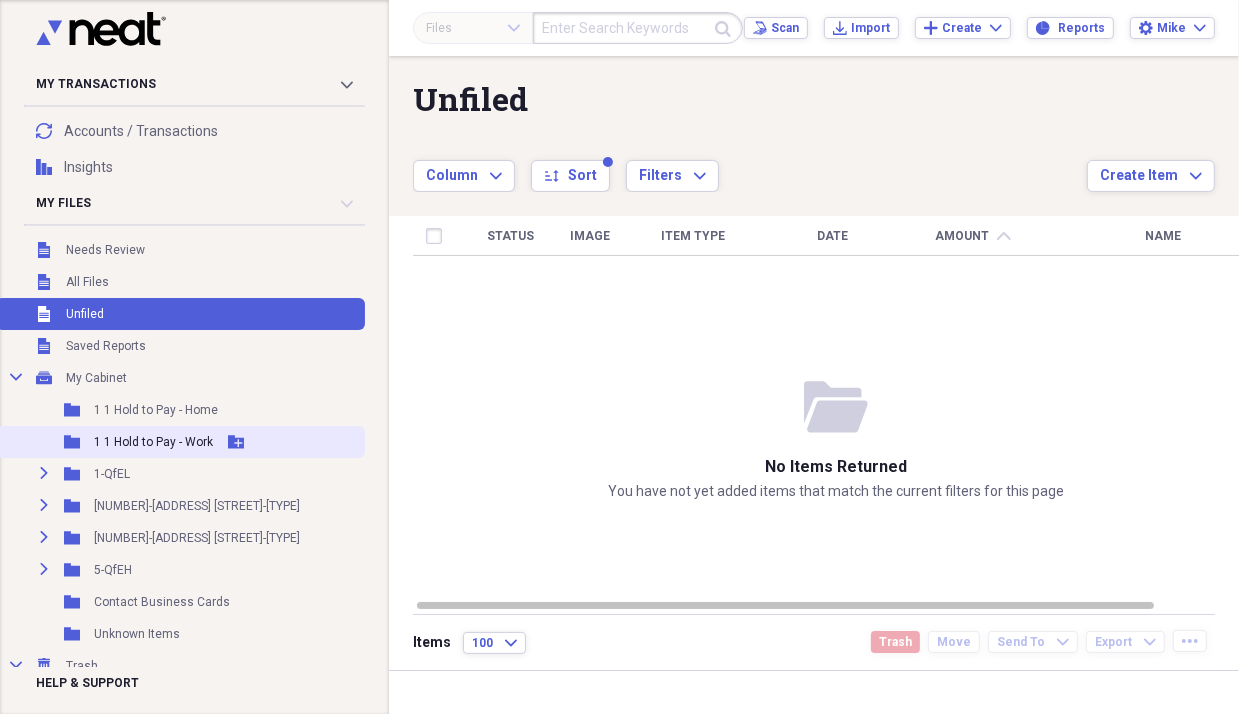 click on "1 1 Hold to Pay - Work" at bounding box center [153, 442] 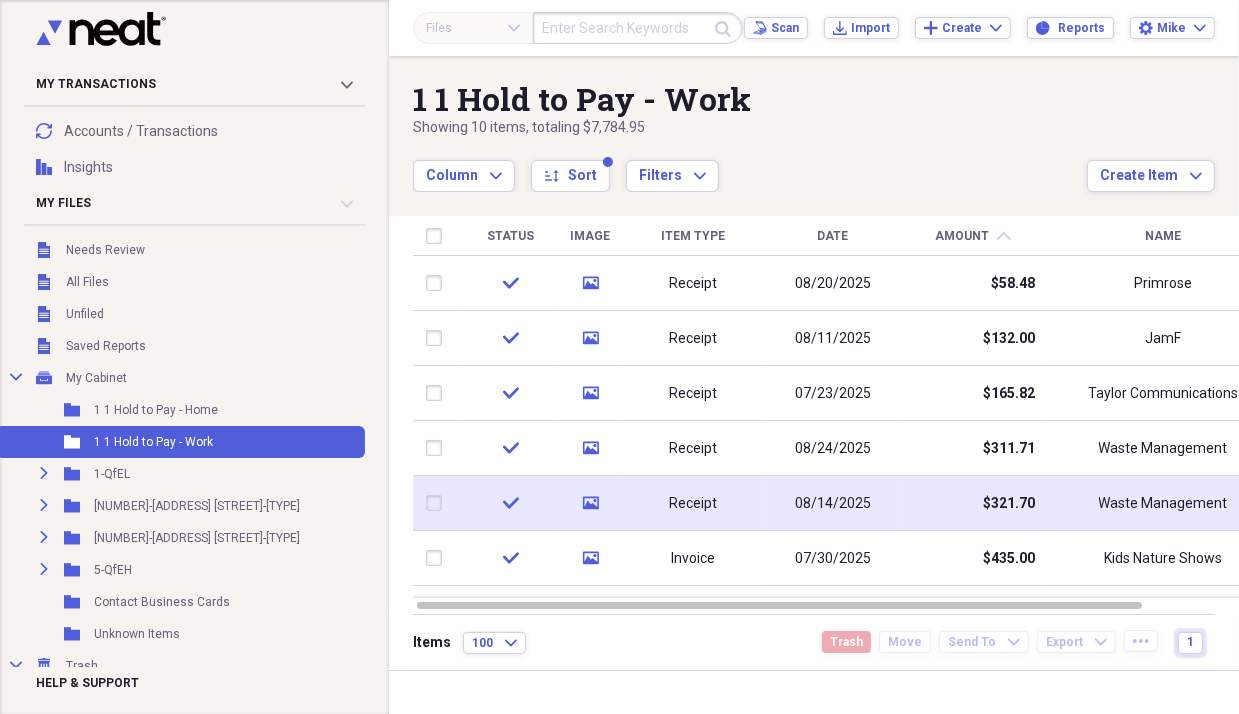click on "$321.70" at bounding box center [1009, 504] 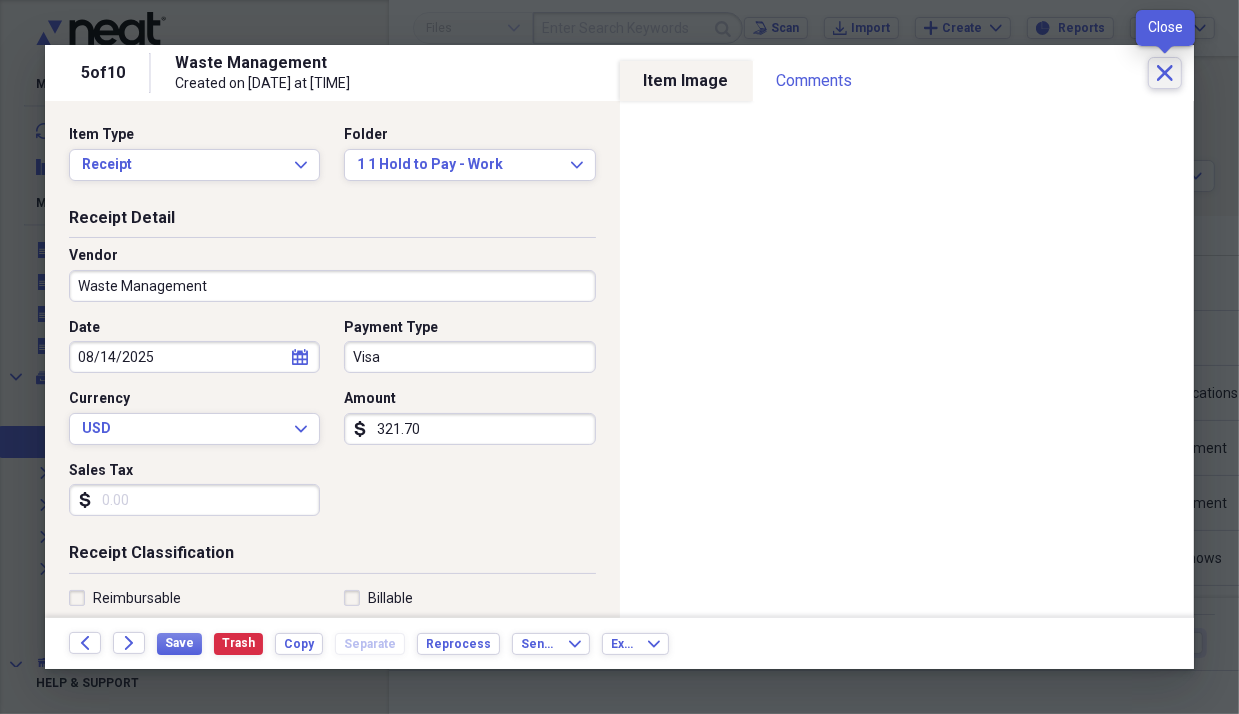 click 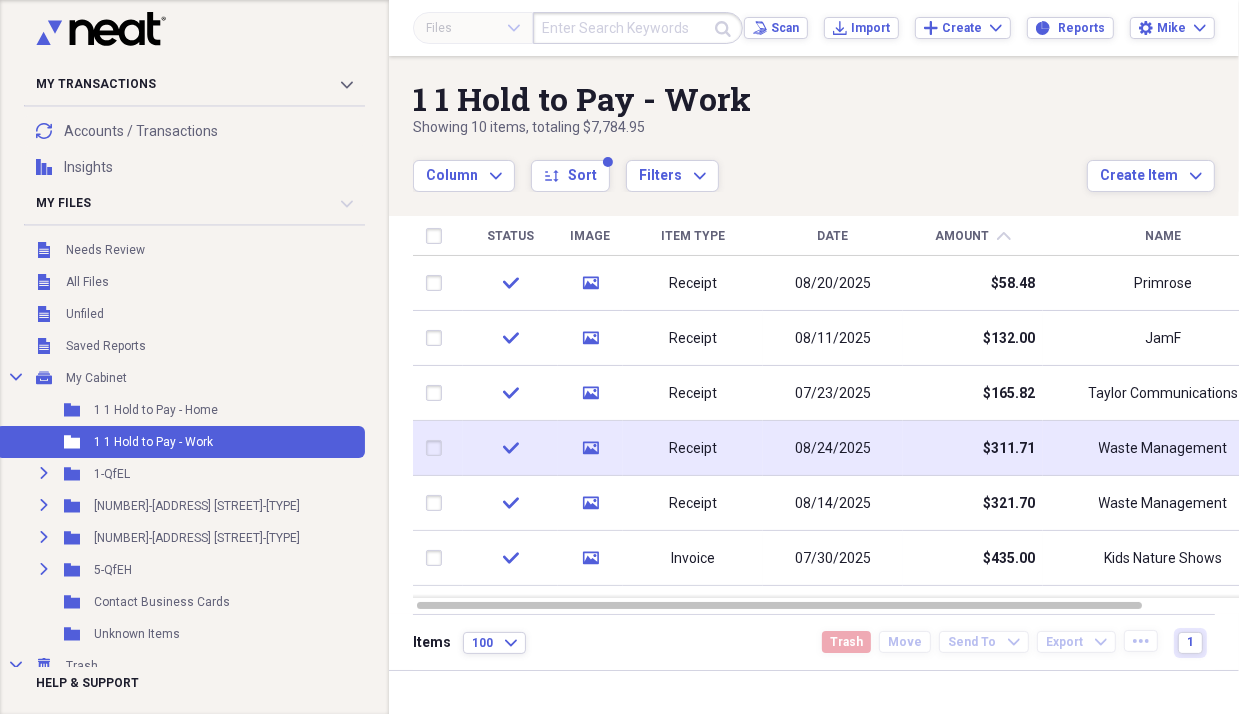 click on "$311.71" at bounding box center [973, 448] 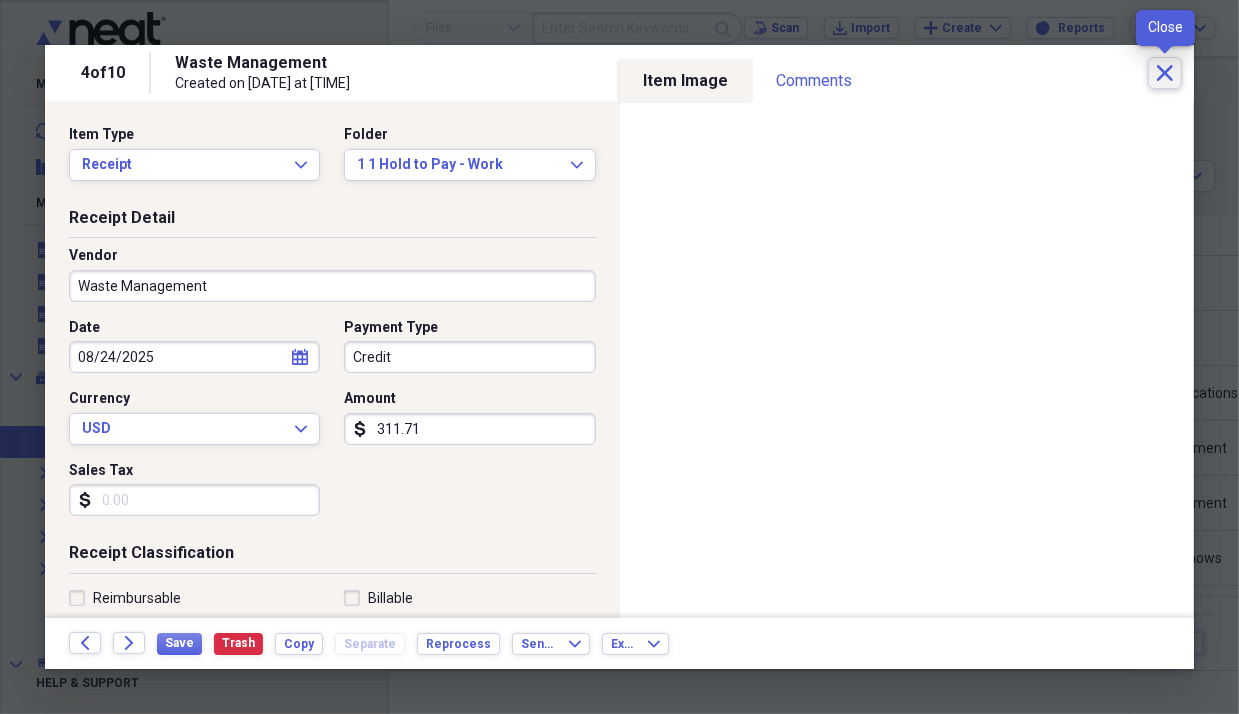 click 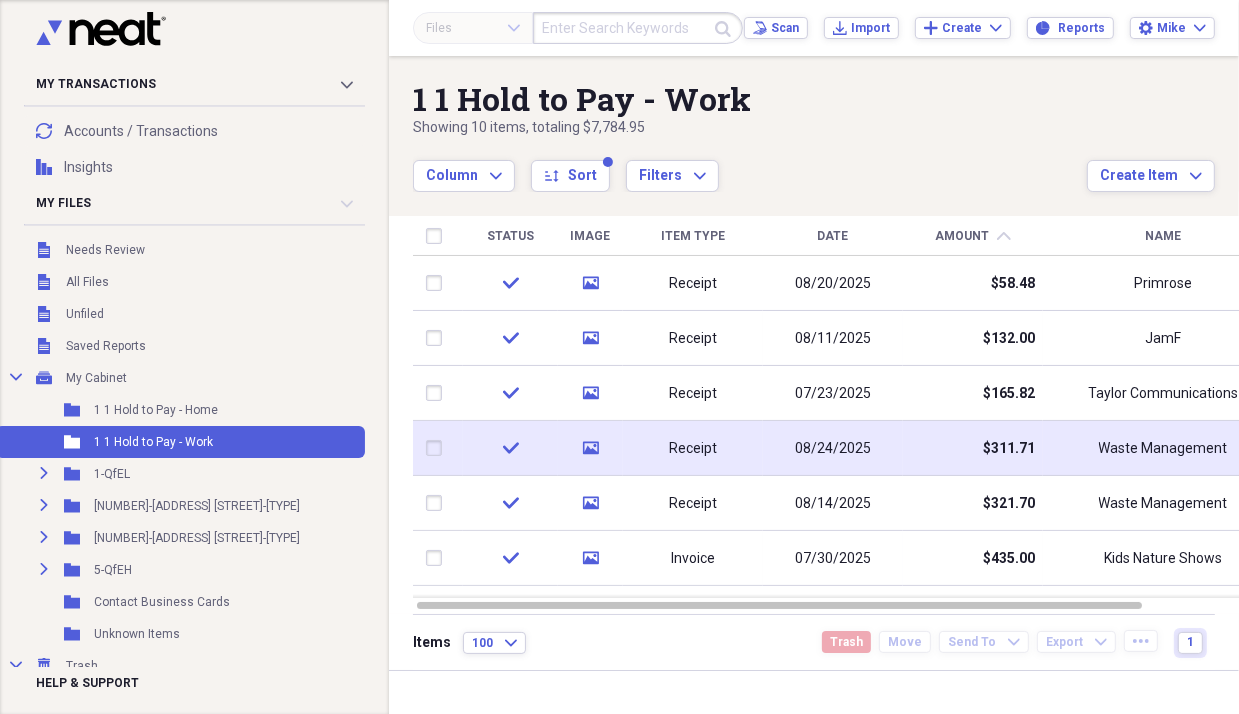 click at bounding box center [438, 448] 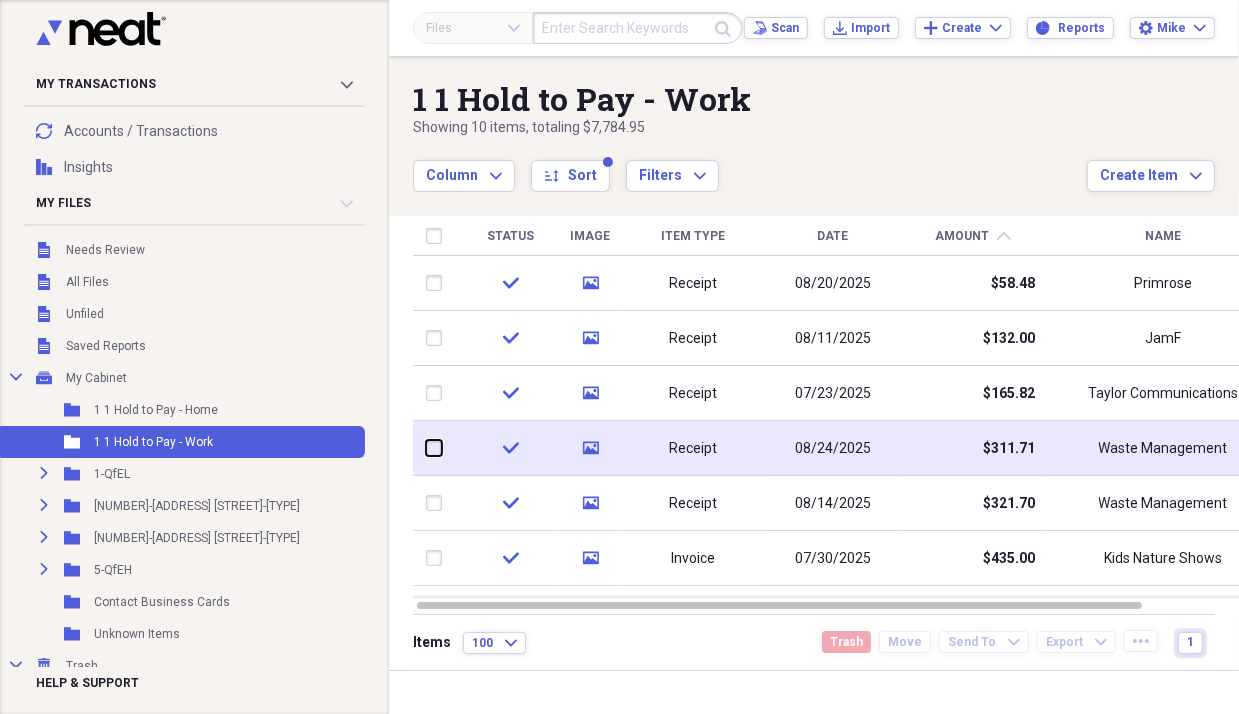 click at bounding box center (426, 448) 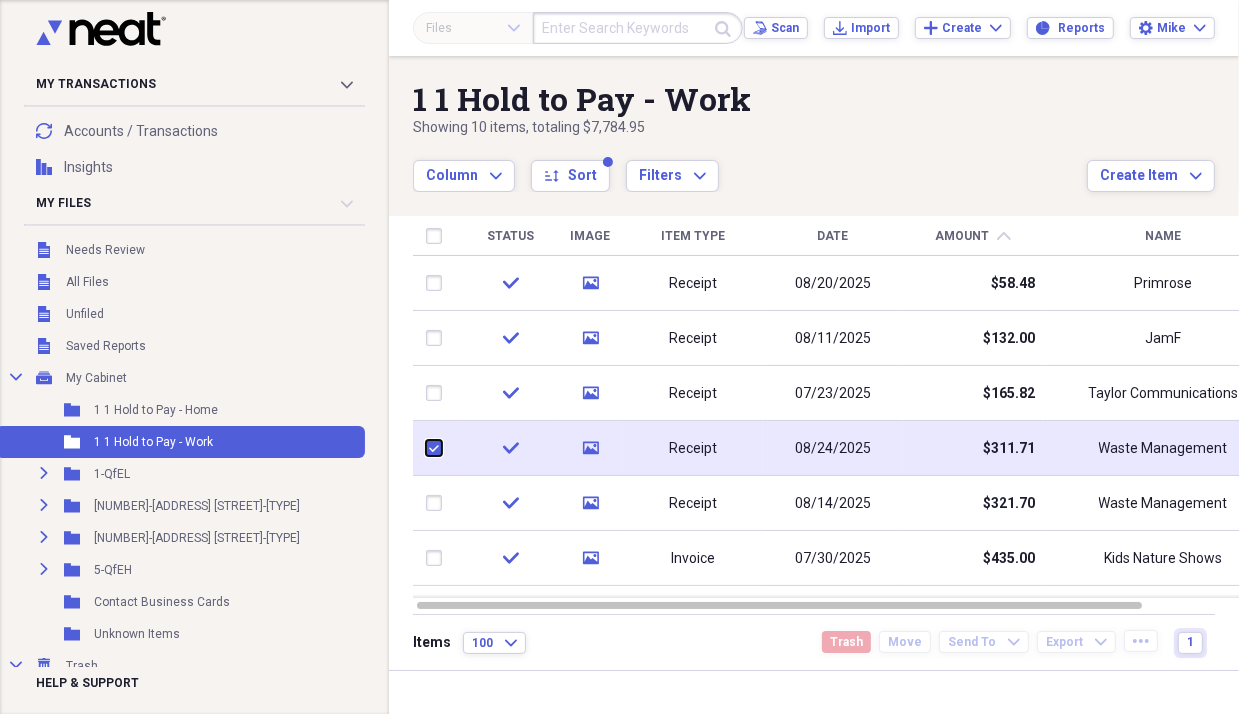 checkbox on "true" 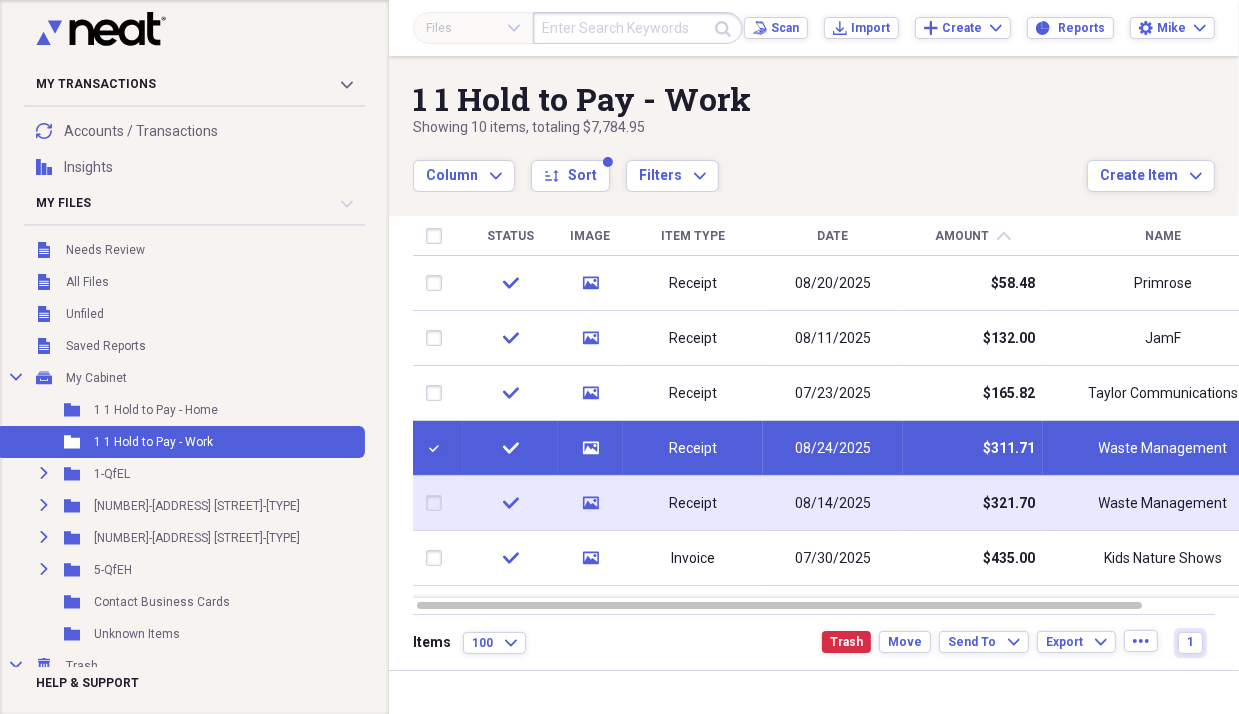 click at bounding box center (438, 503) 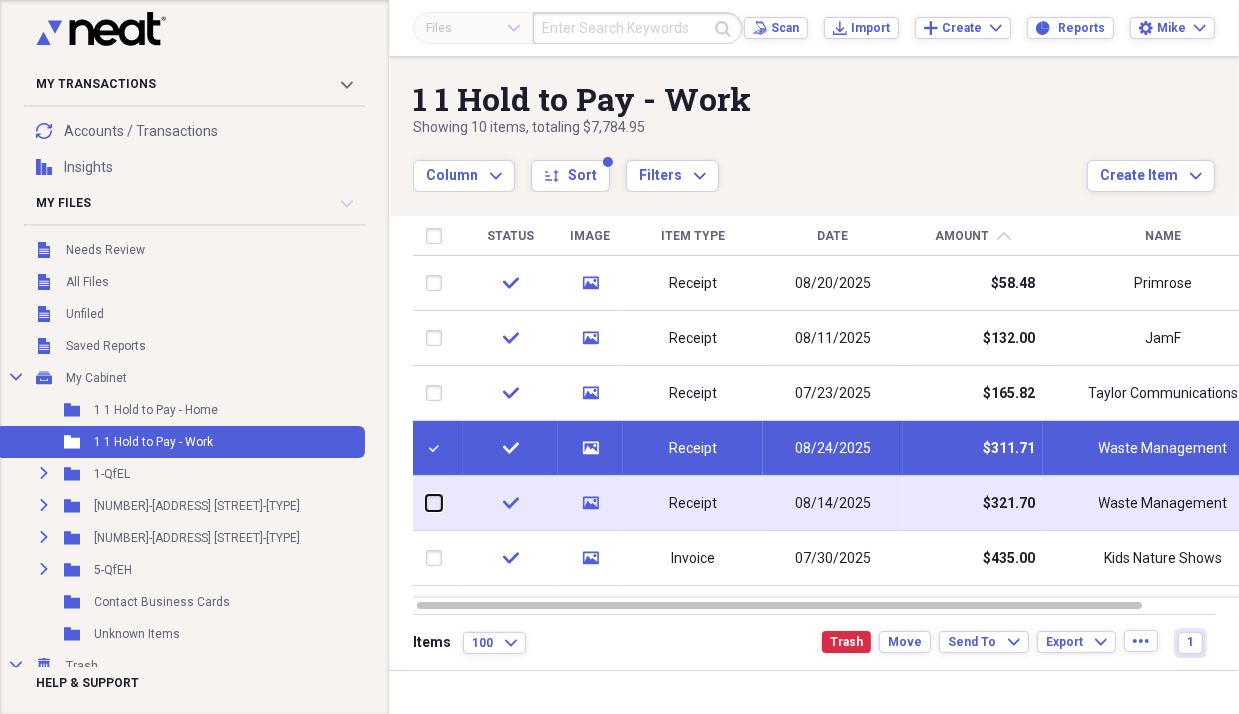 click at bounding box center (426, 503) 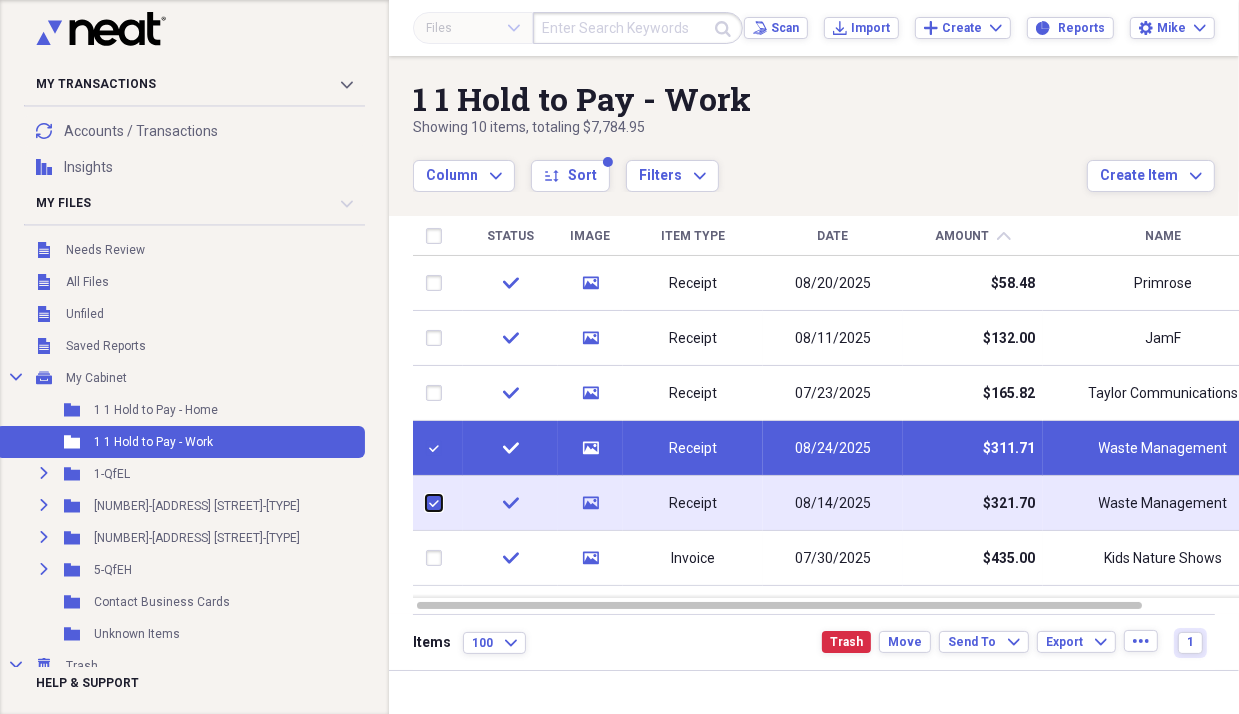 checkbox on "true" 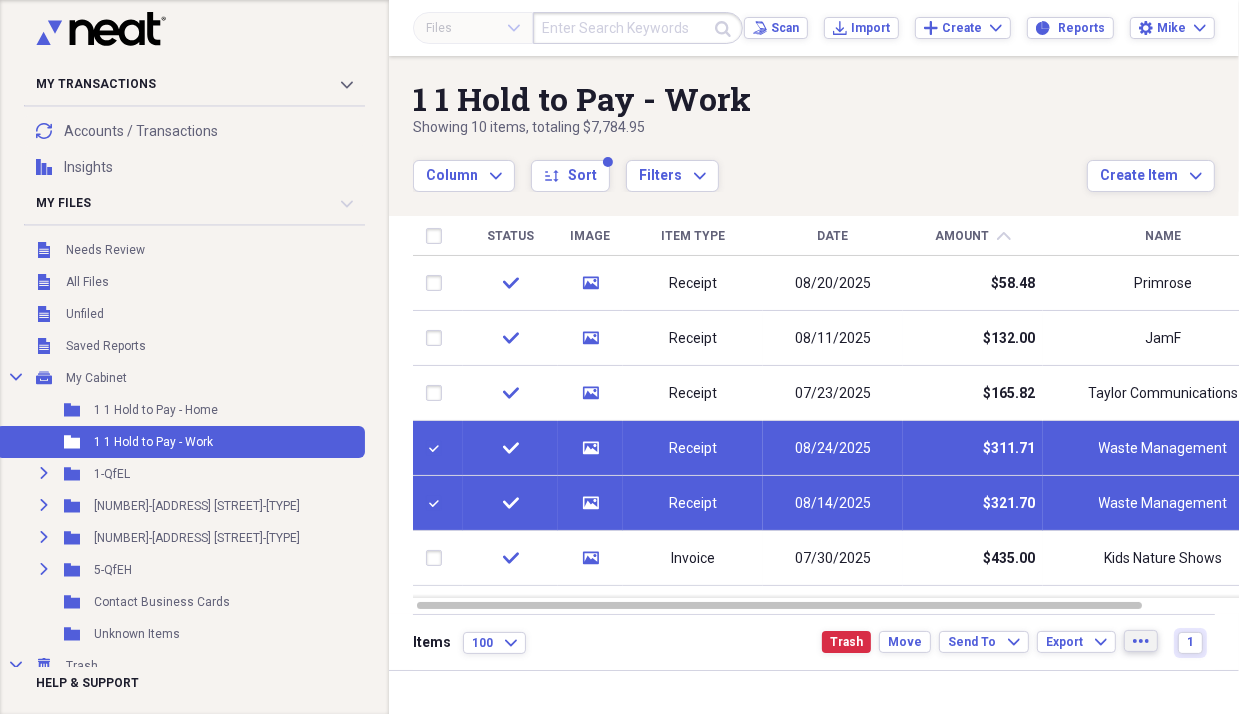 click on "more" 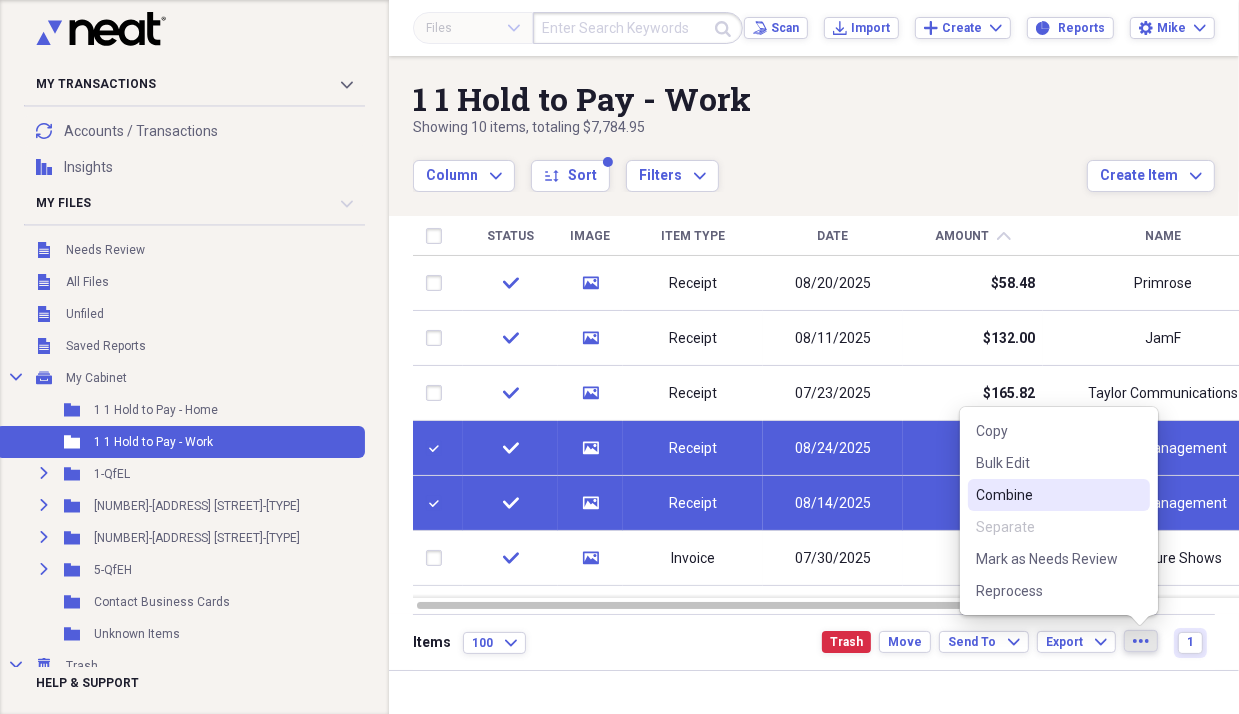 click on "Combine" at bounding box center [1059, 495] 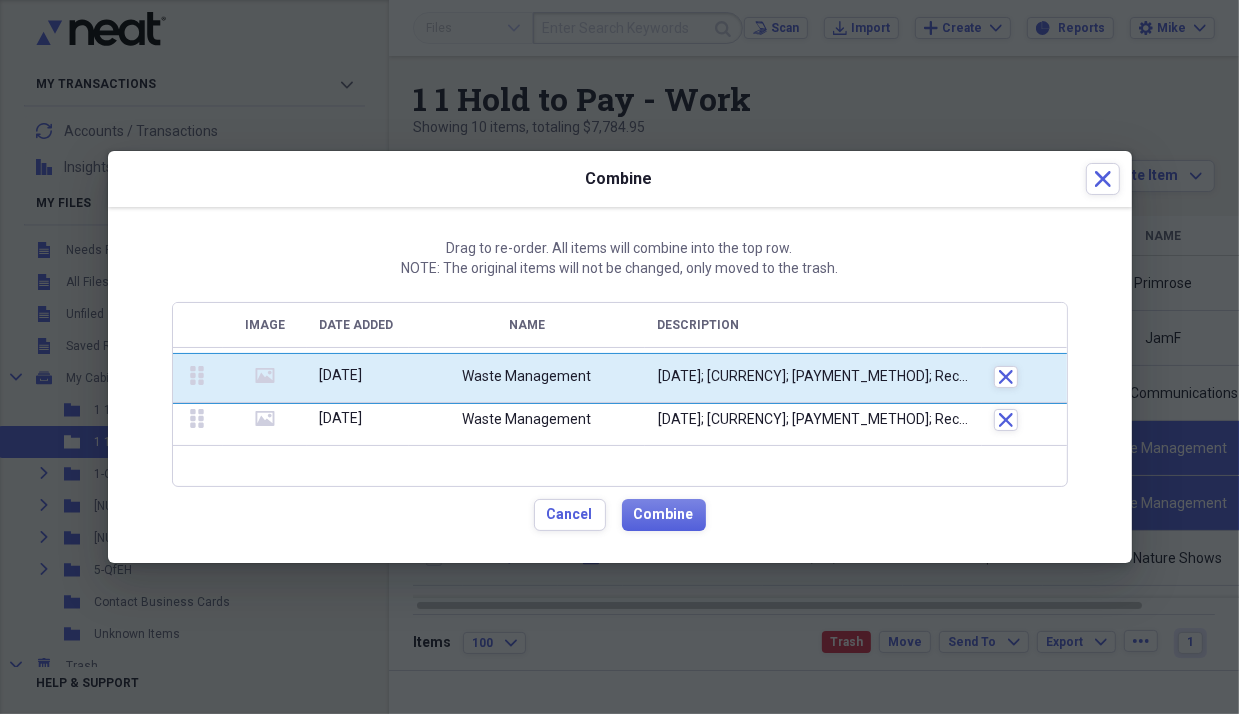drag, startPoint x: 194, startPoint y: 420, endPoint x: 185, endPoint y: 373, distance: 47.853943 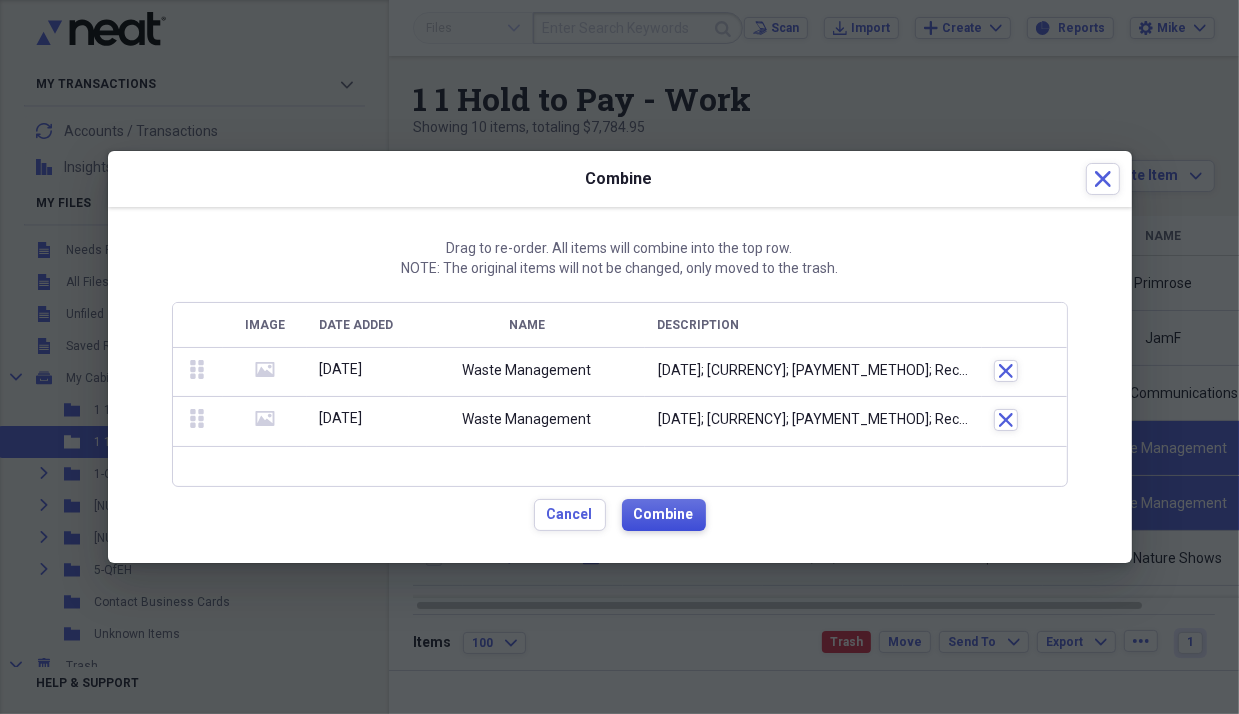 click on "Combine" at bounding box center [664, 515] 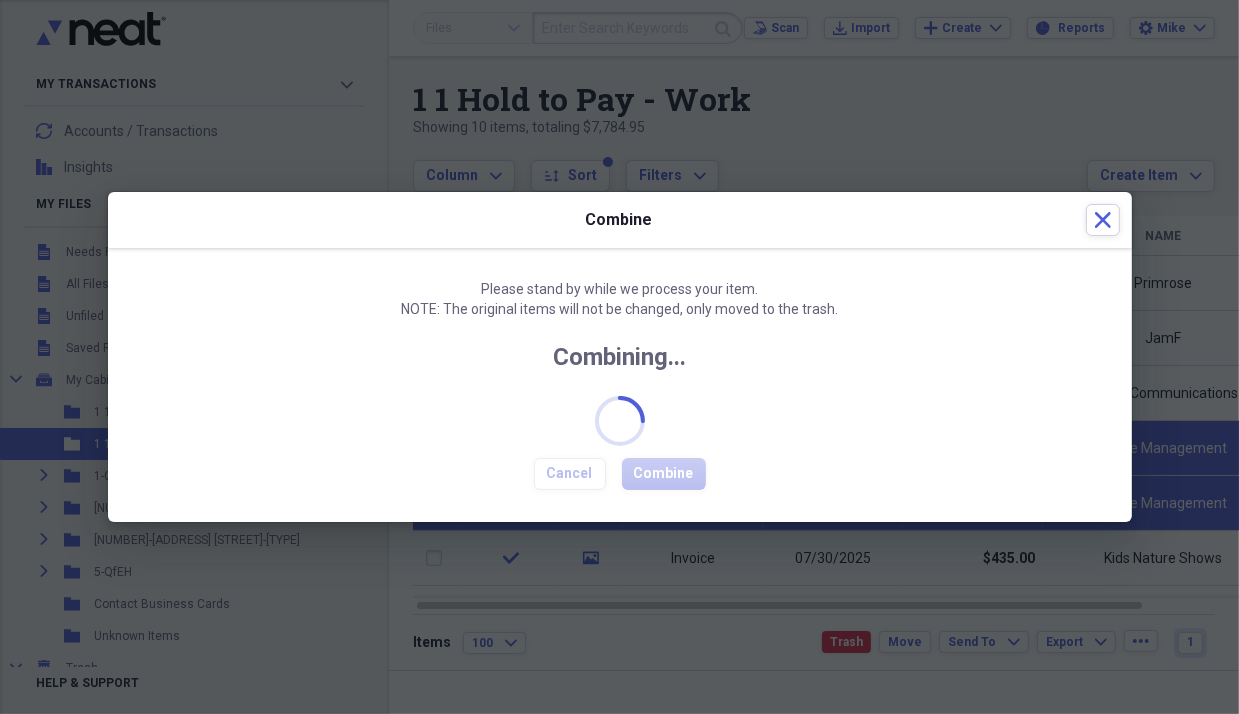 checkbox on "false" 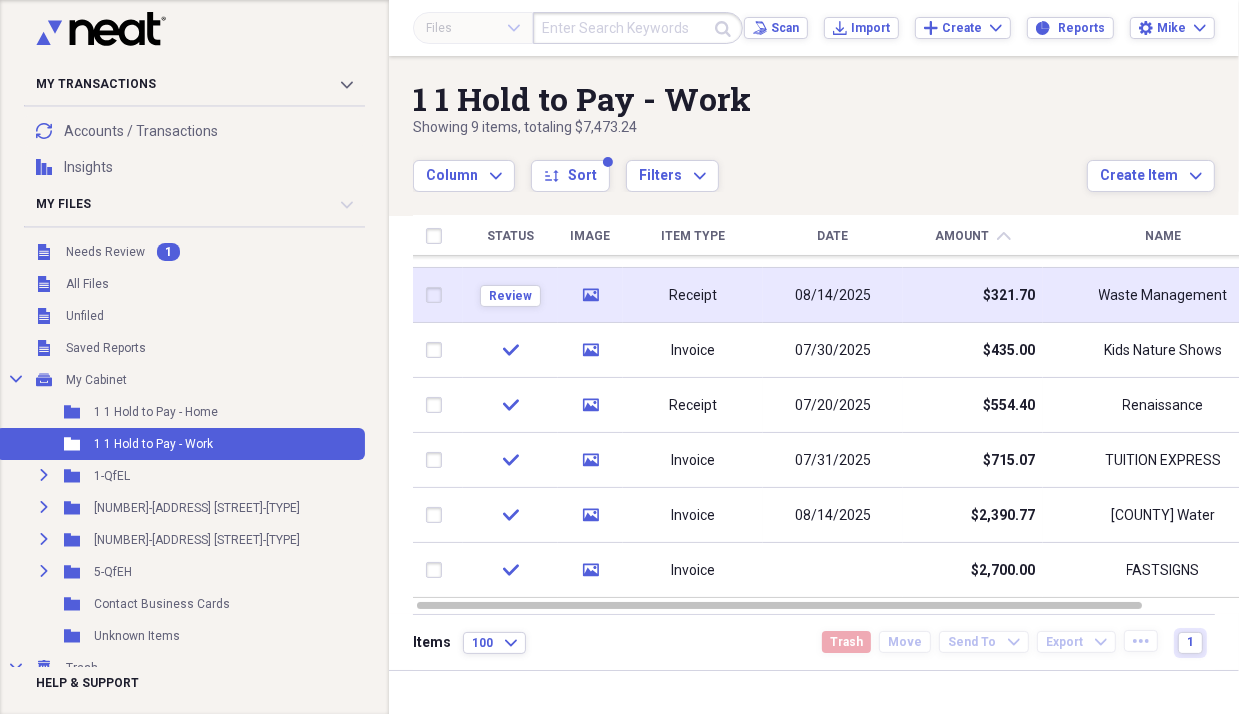 click on "08/14/2025" at bounding box center (833, 296) 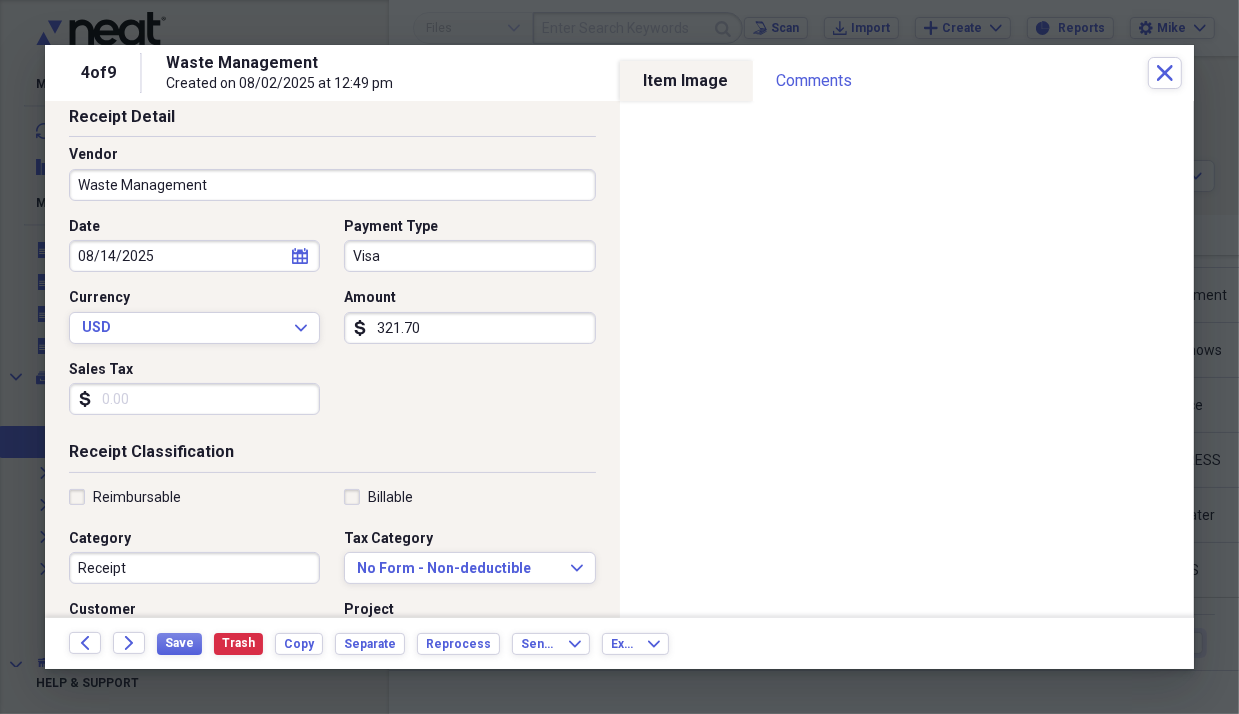 scroll, scrollTop: 199, scrollLeft: 0, axis: vertical 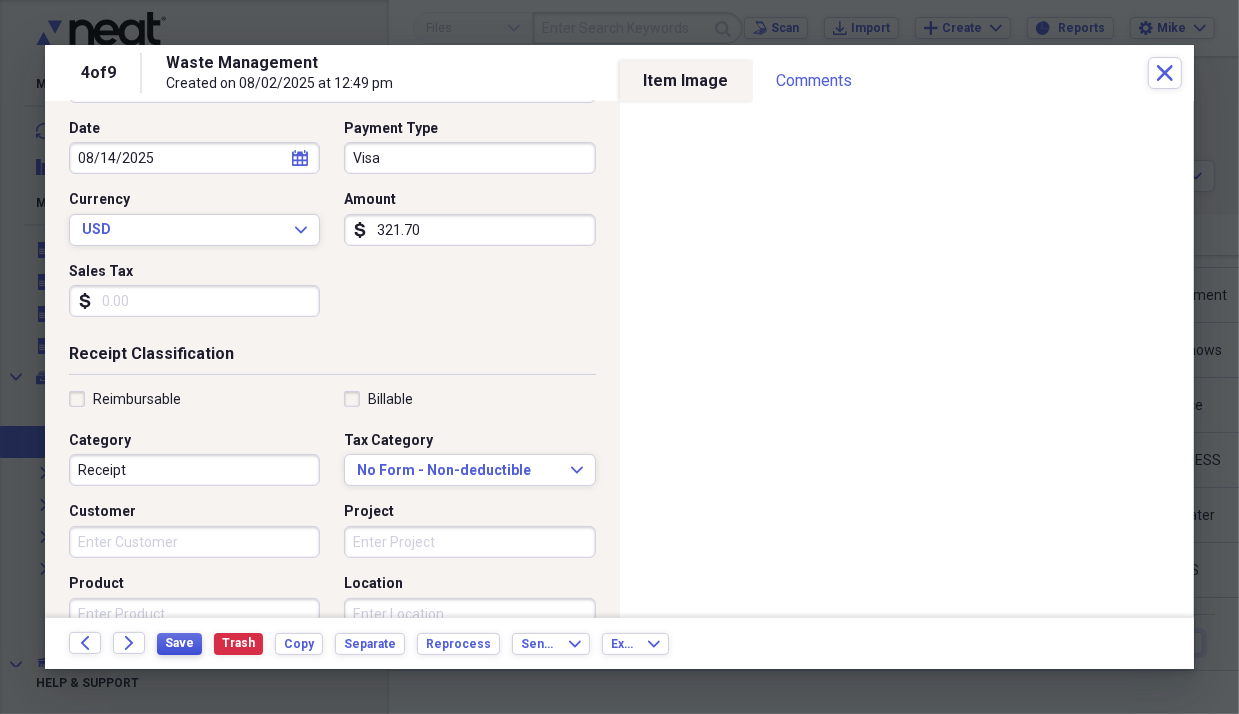 click on "Save" at bounding box center [179, 643] 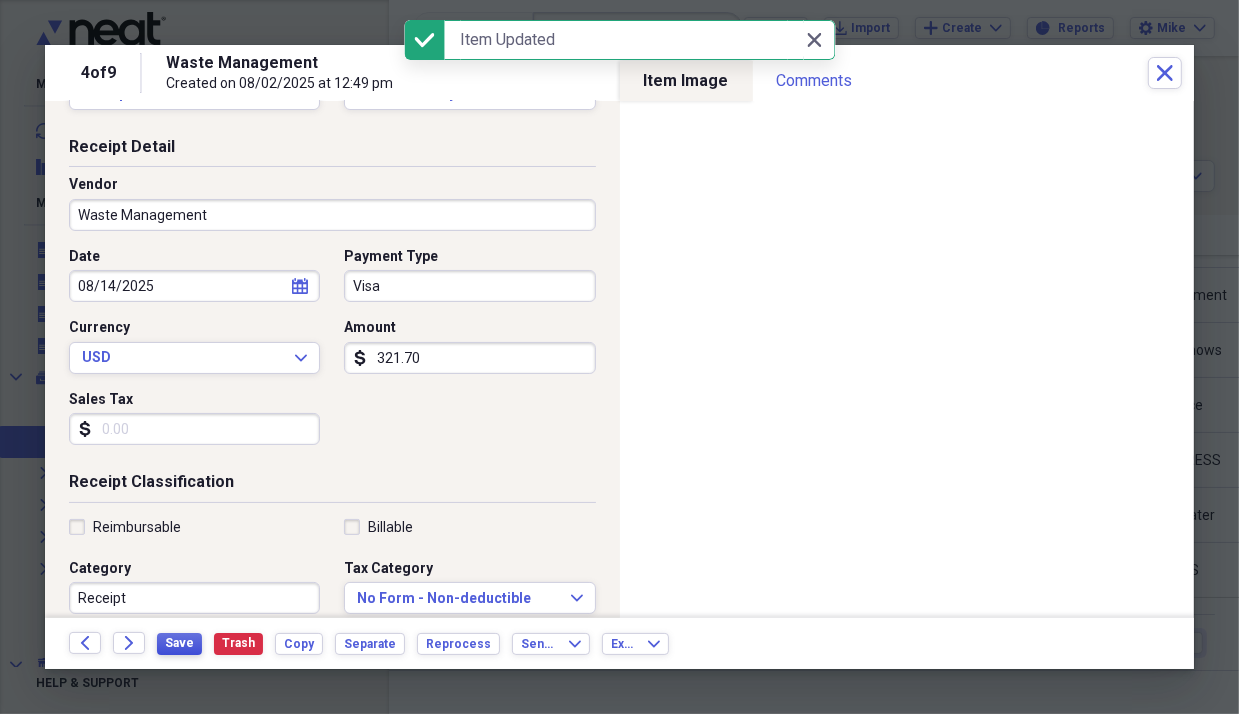 scroll, scrollTop: 0, scrollLeft: 0, axis: both 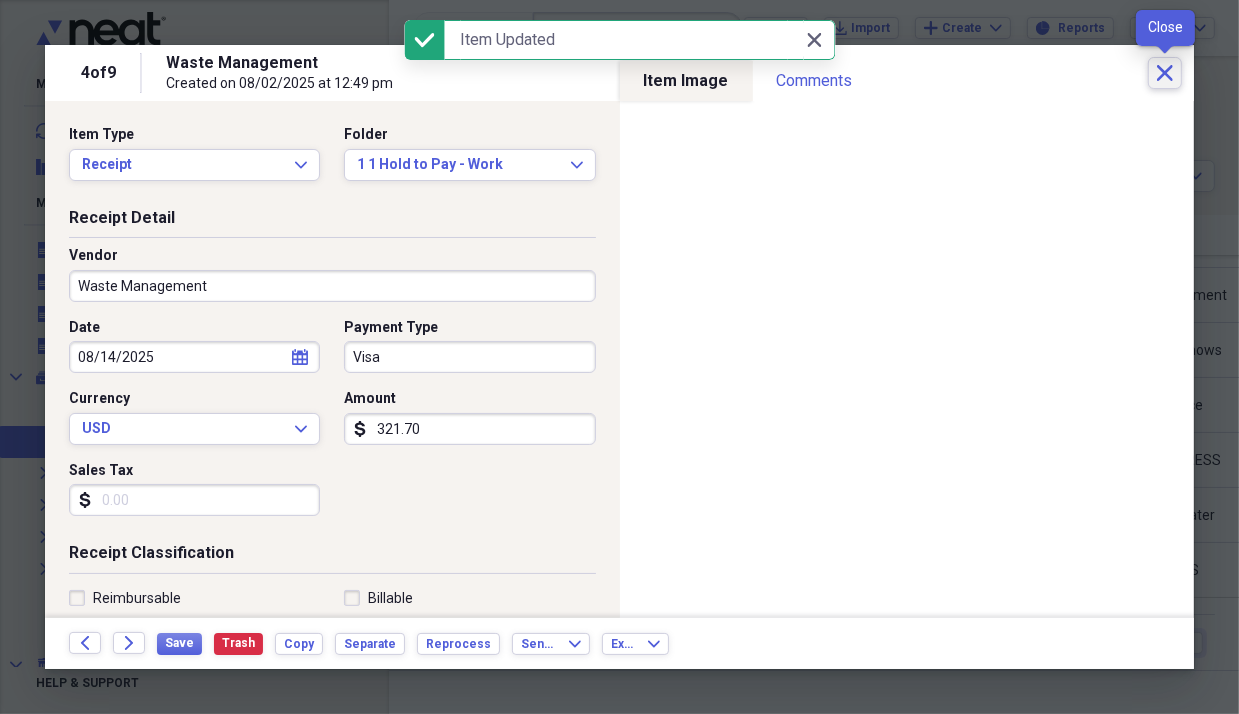 click on "Close" at bounding box center (1165, 73) 